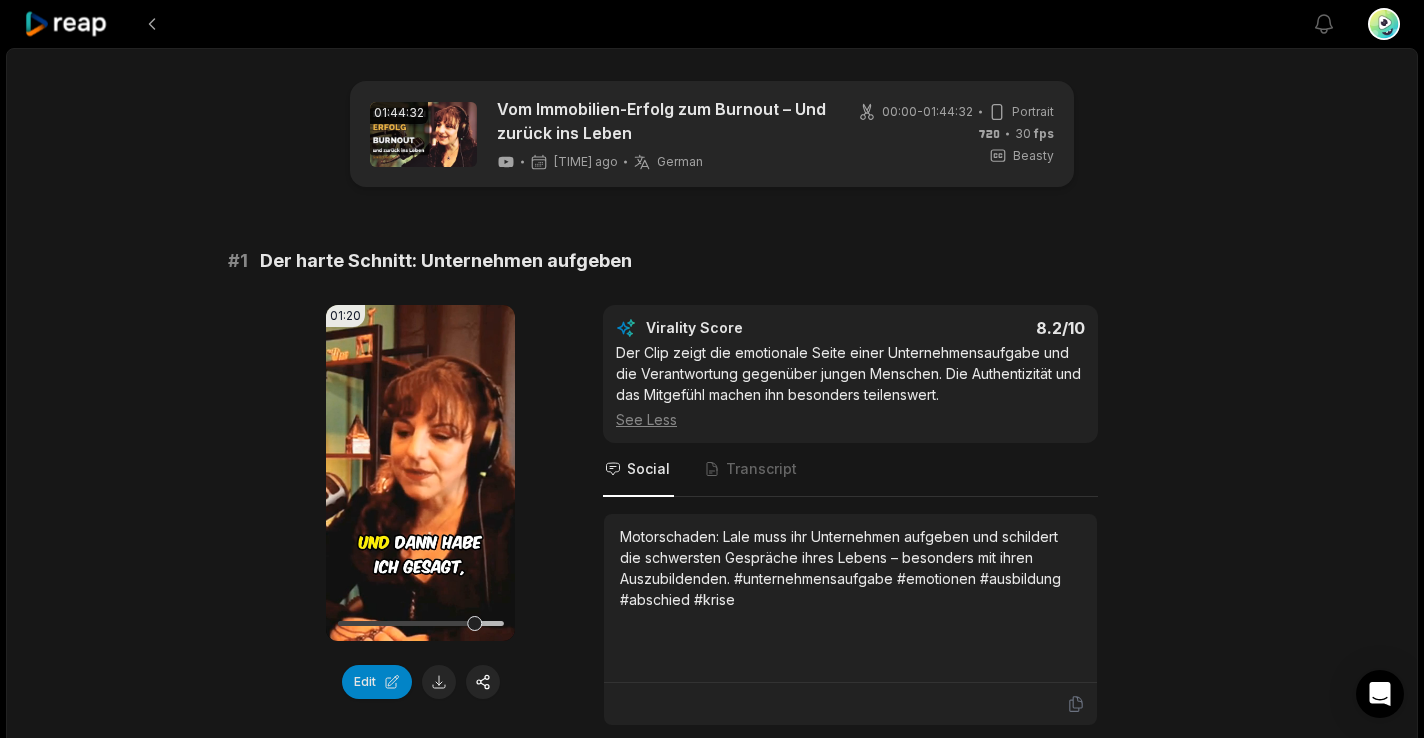 scroll, scrollTop: 1610, scrollLeft: 0, axis: vertical 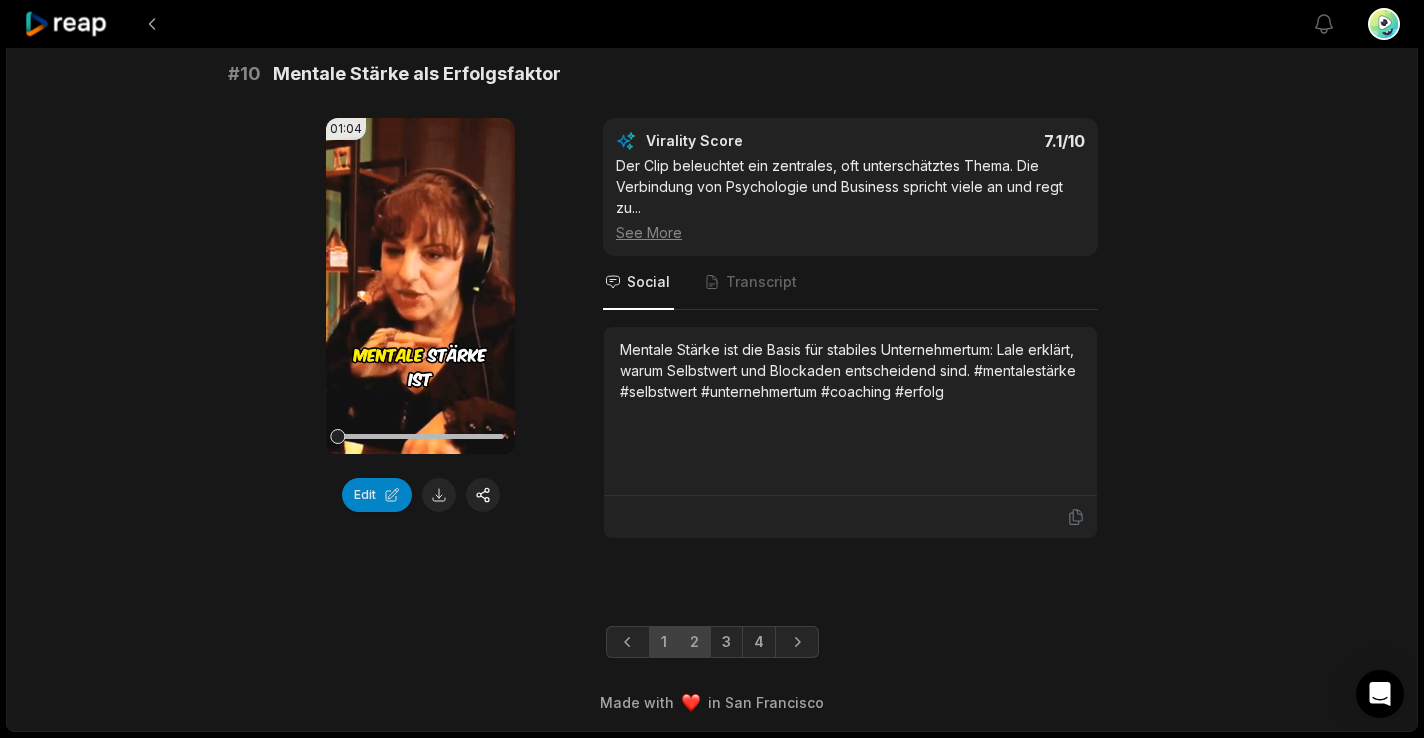 click on "2" at bounding box center [694, 642] 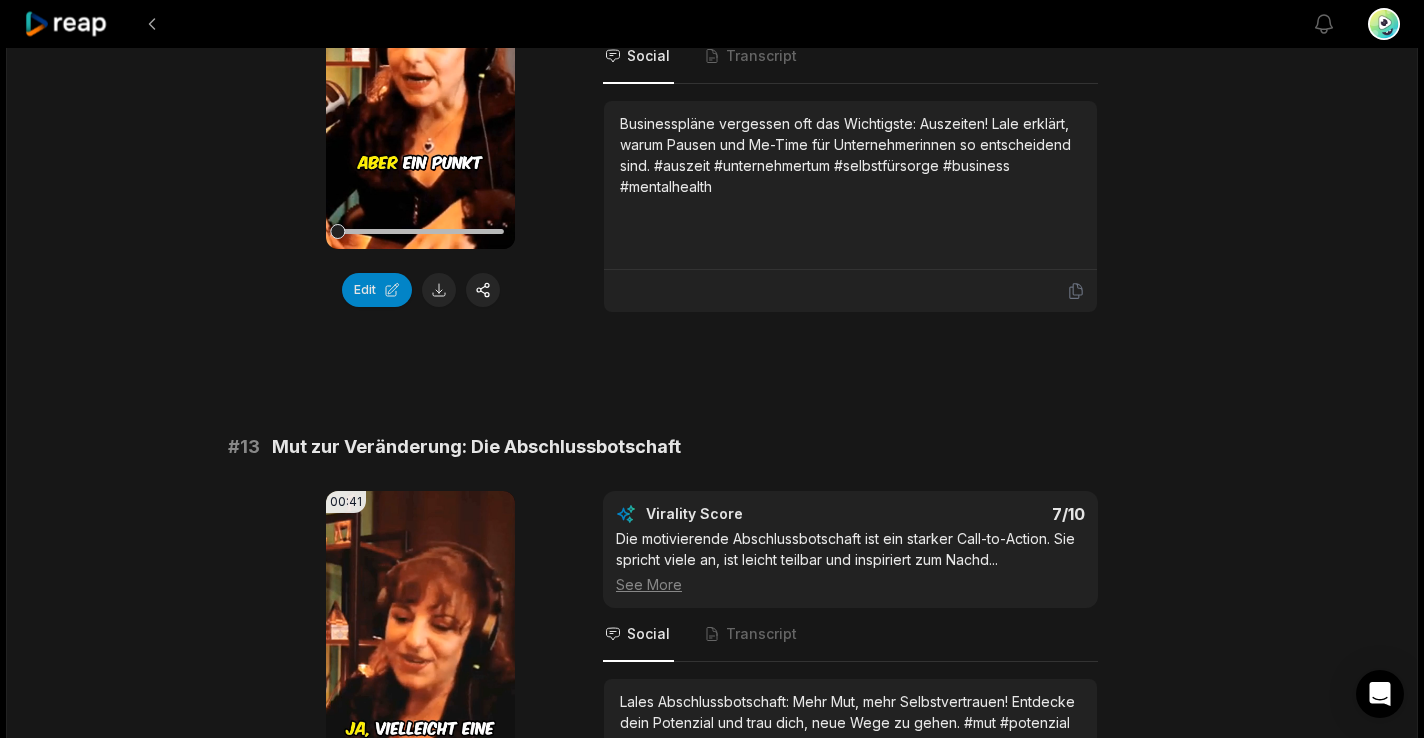 scroll, scrollTop: 0, scrollLeft: 0, axis: both 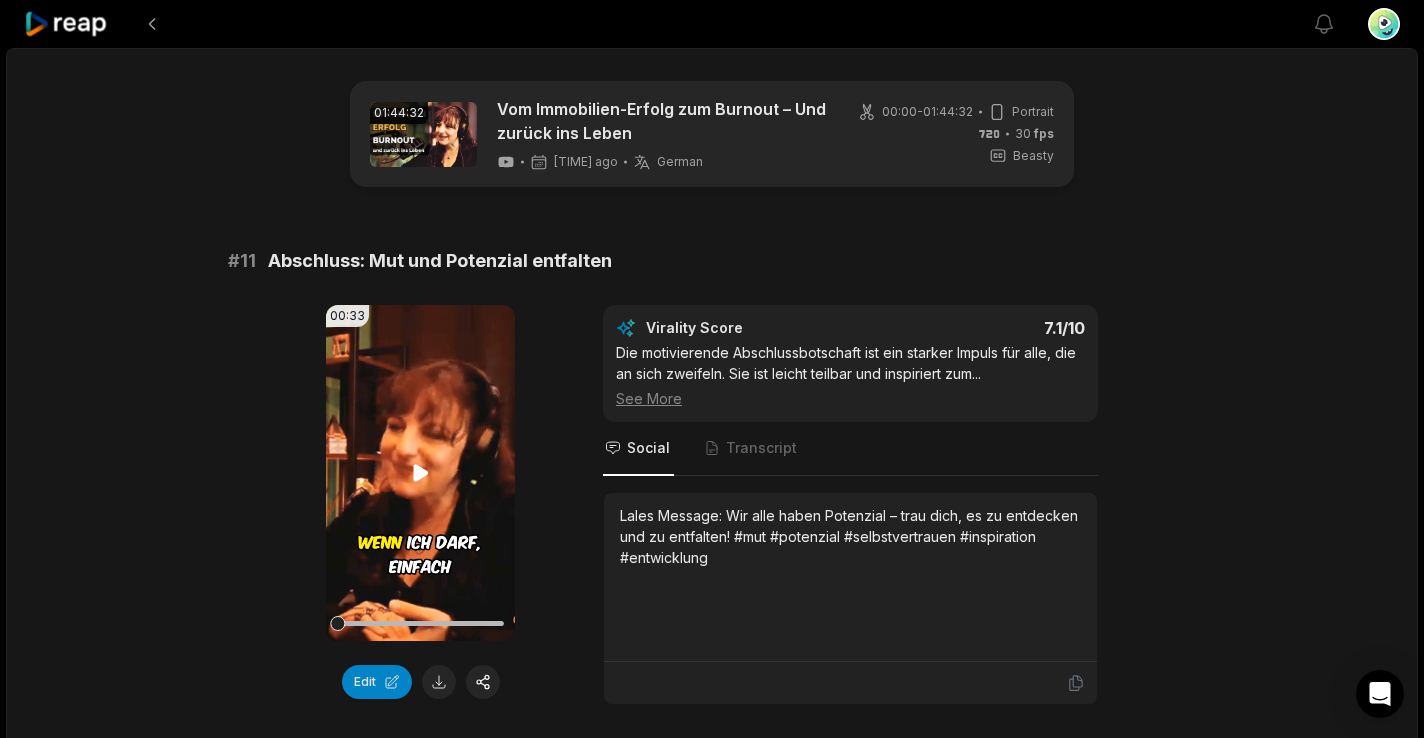 click 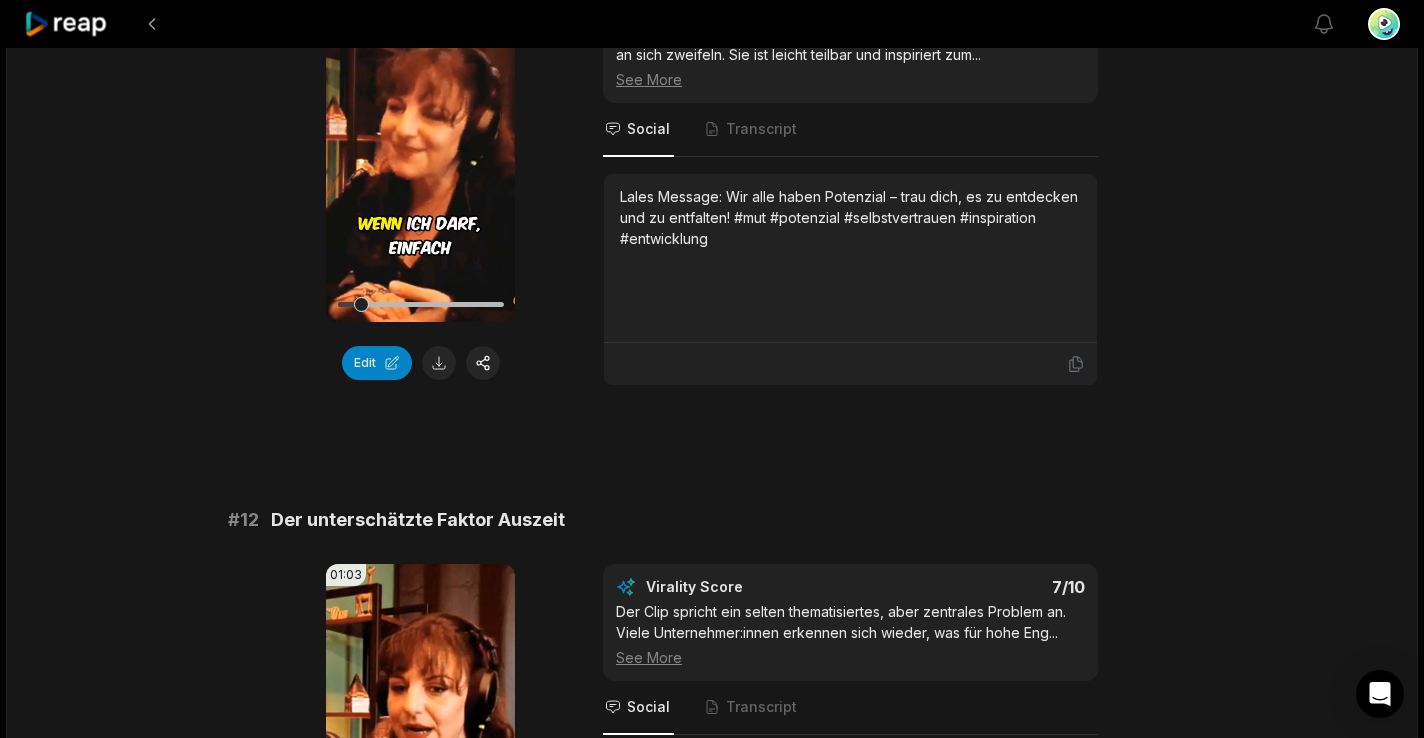 scroll, scrollTop: 321, scrollLeft: 0, axis: vertical 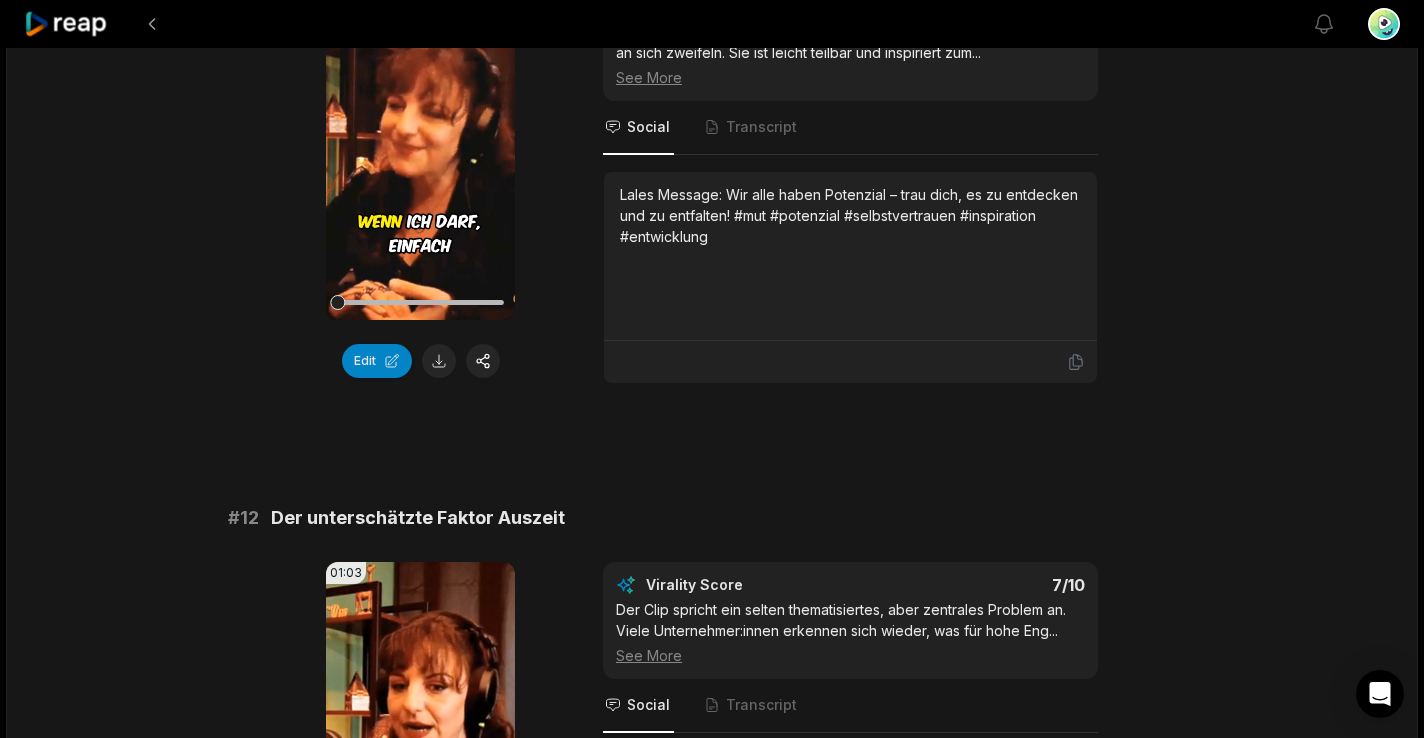 drag, startPoint x: 385, startPoint y: 305, endPoint x: 301, endPoint y: 306, distance: 84.00595 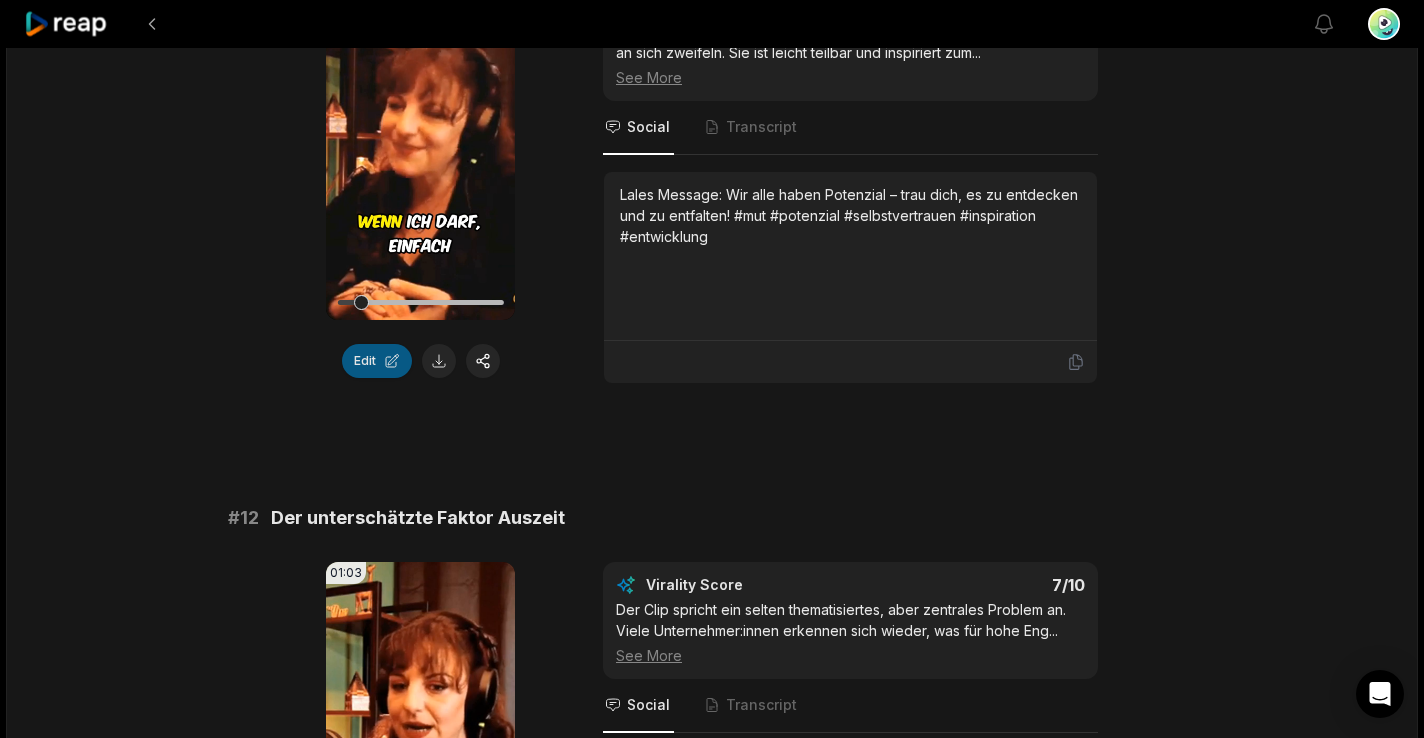 click on "Edit" at bounding box center [377, 361] 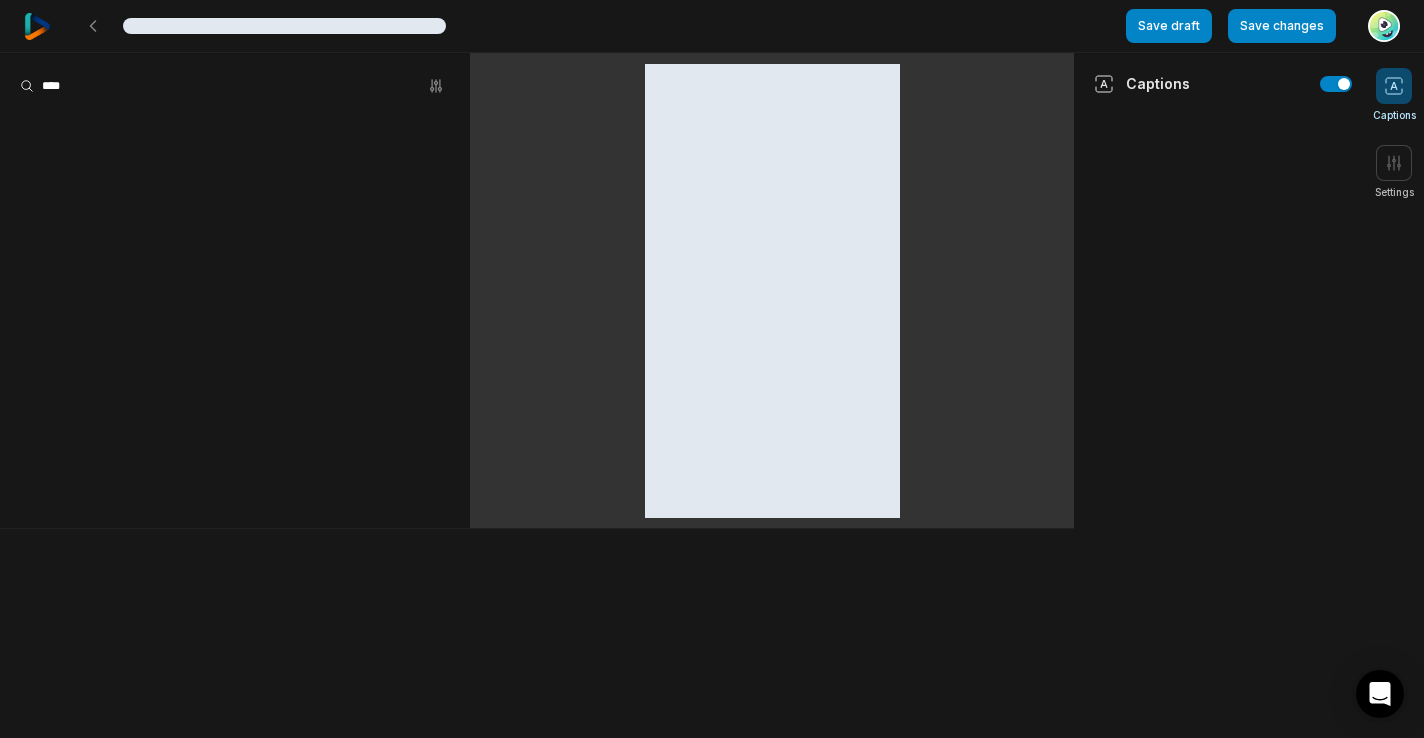 scroll, scrollTop: 0, scrollLeft: 0, axis: both 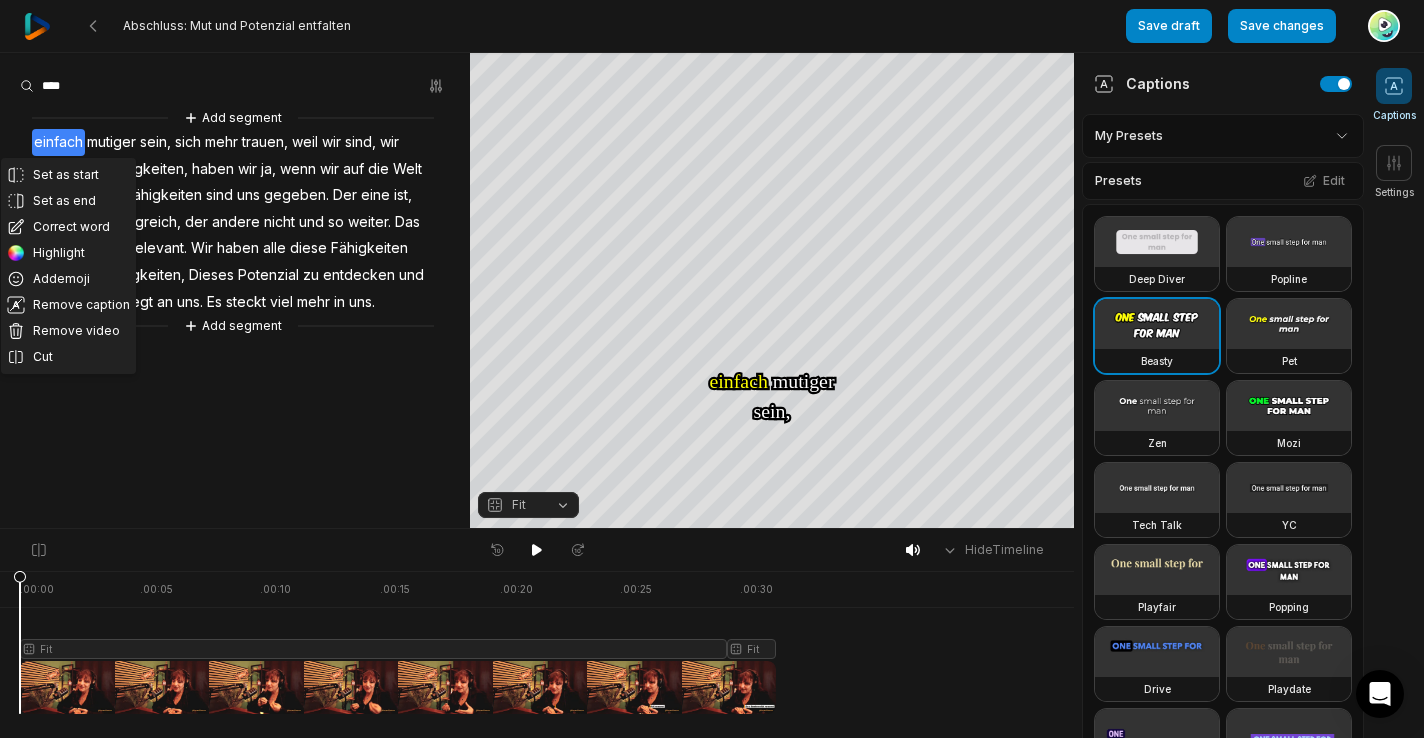 click on "Correct word" at bounding box center [68, 227] 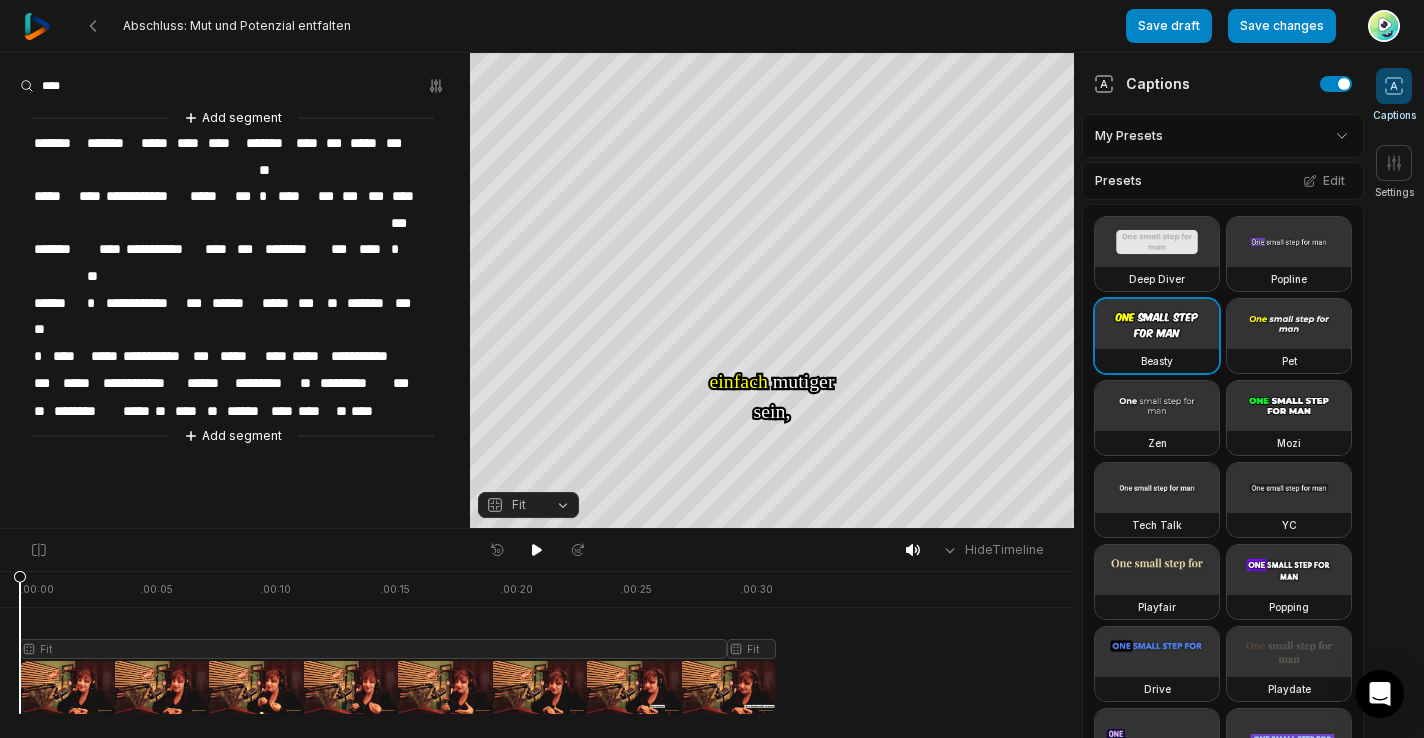 type 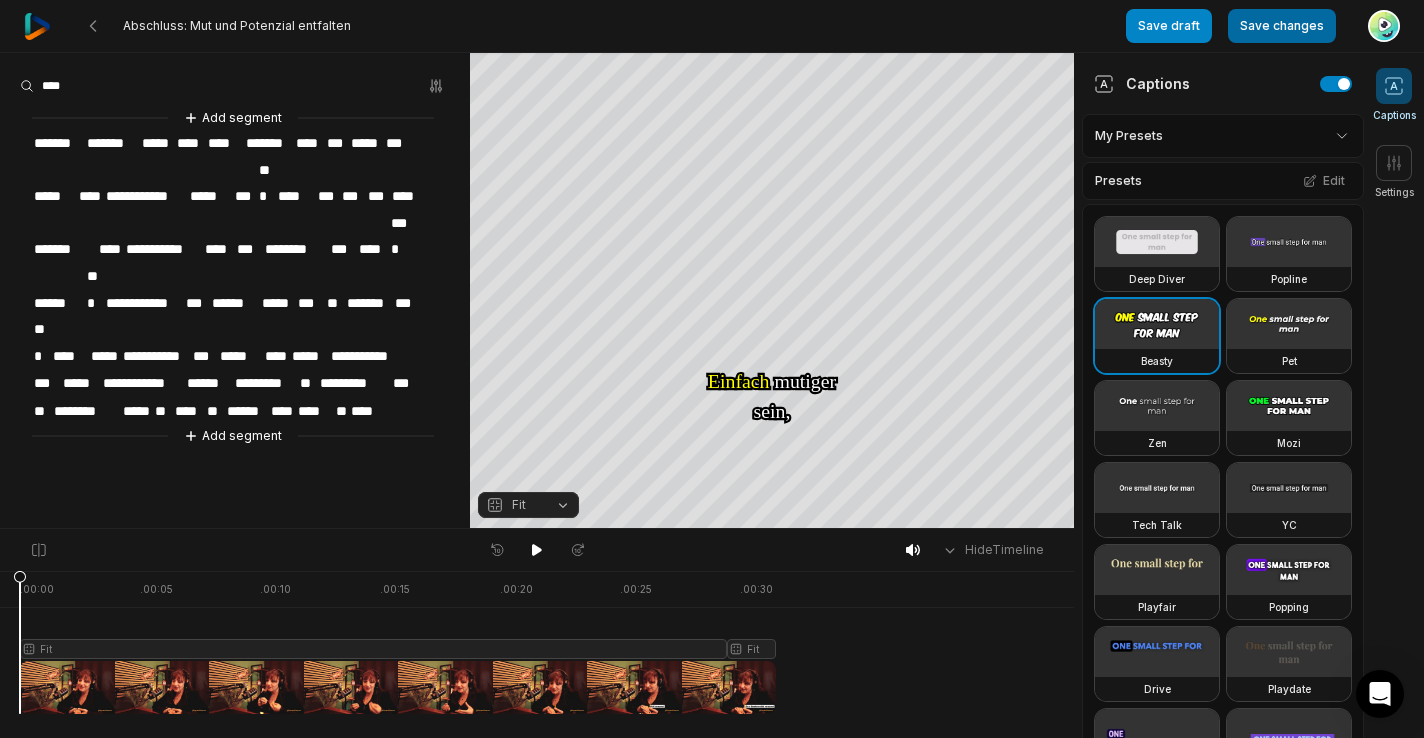 click on "Save changes" at bounding box center [1282, 26] 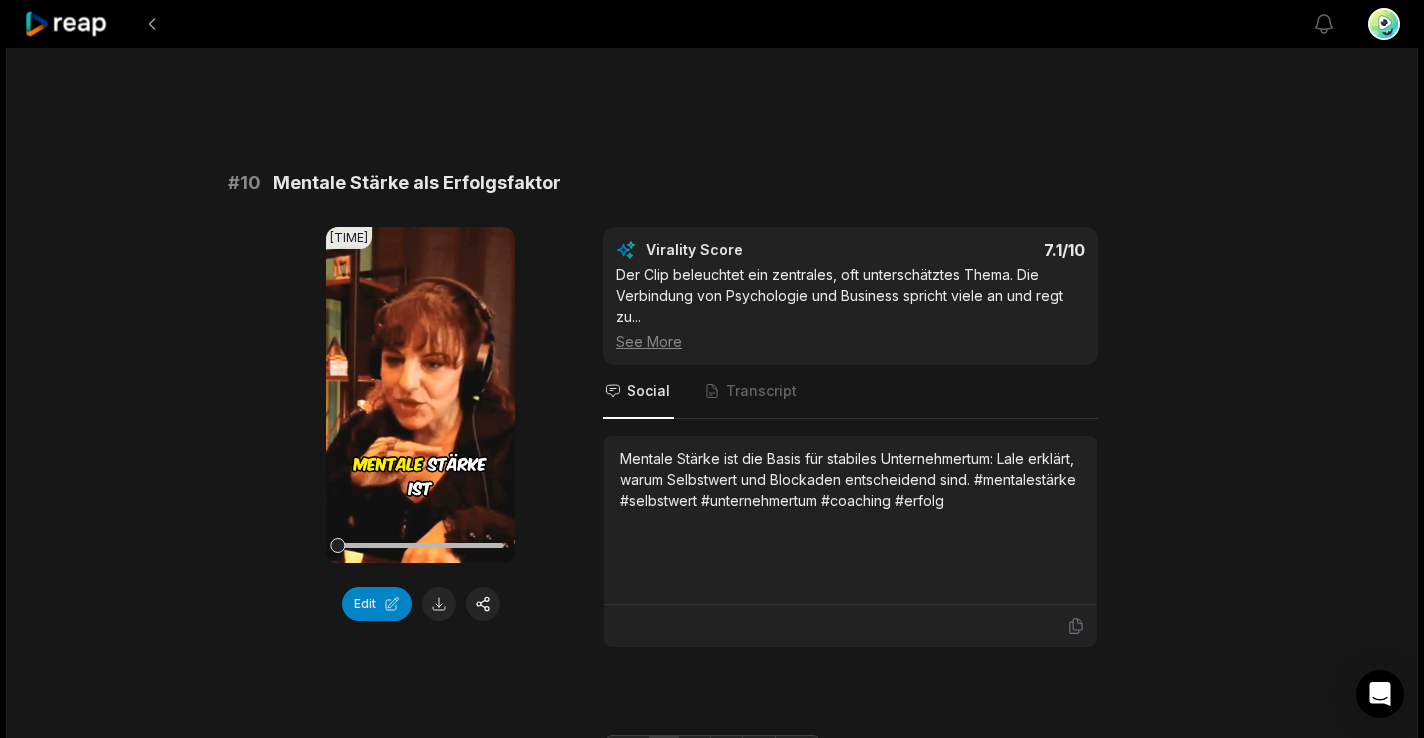 scroll, scrollTop: 5536, scrollLeft: 0, axis: vertical 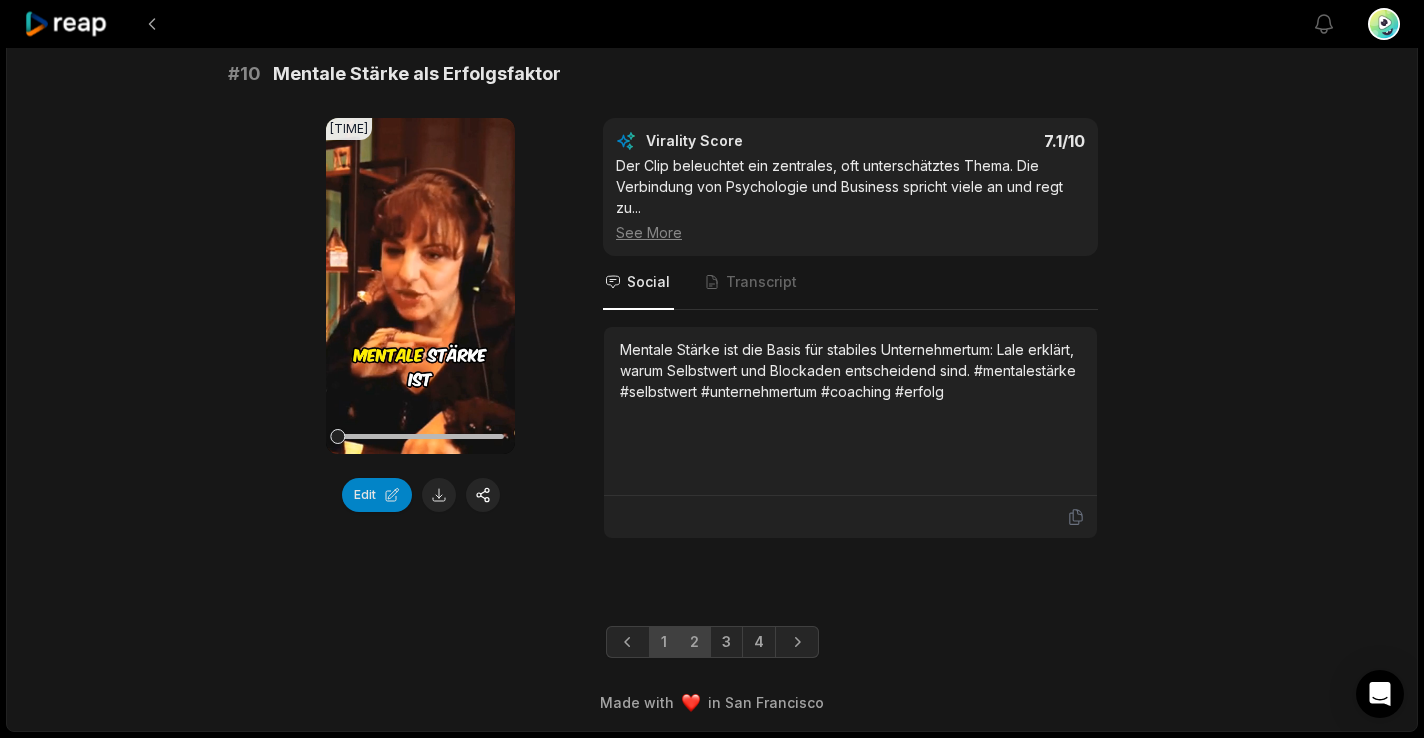click on "2" at bounding box center [694, 642] 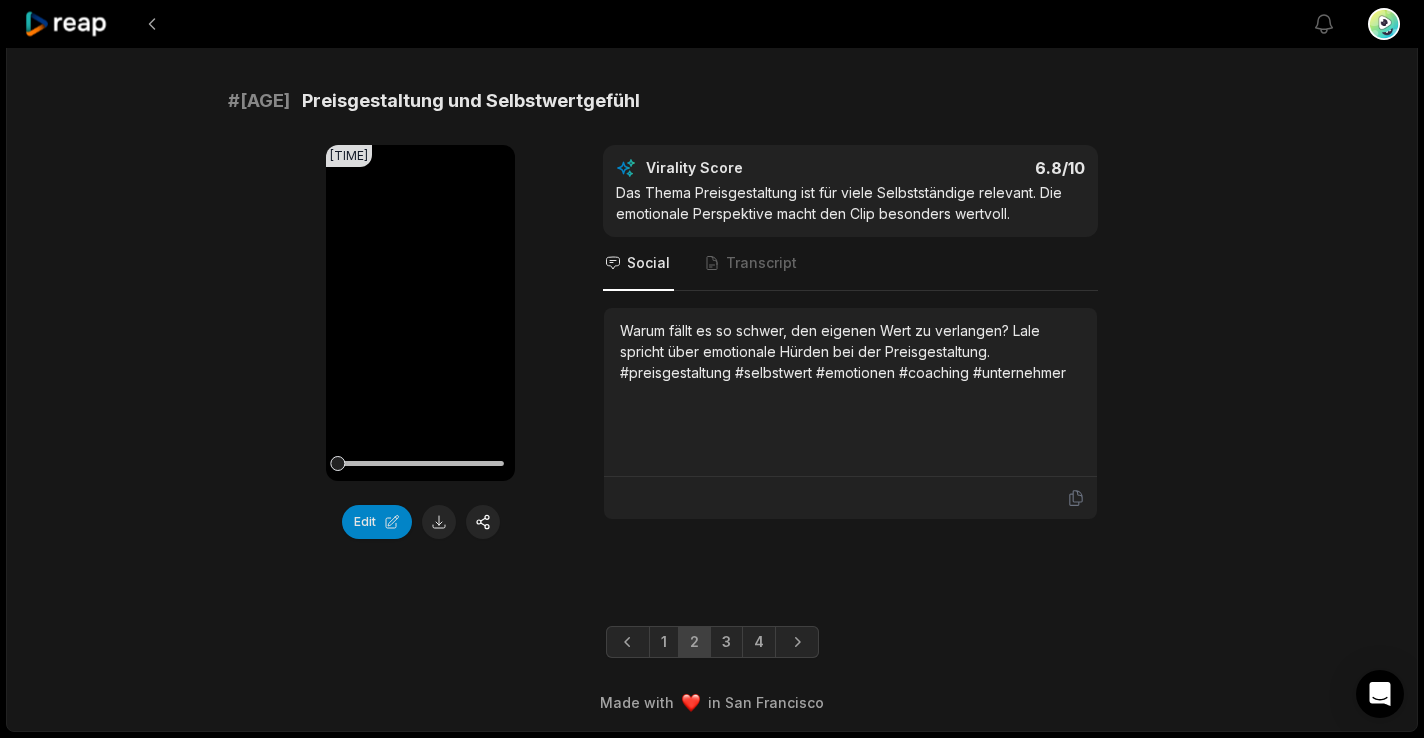 scroll, scrollTop: 5398, scrollLeft: 0, axis: vertical 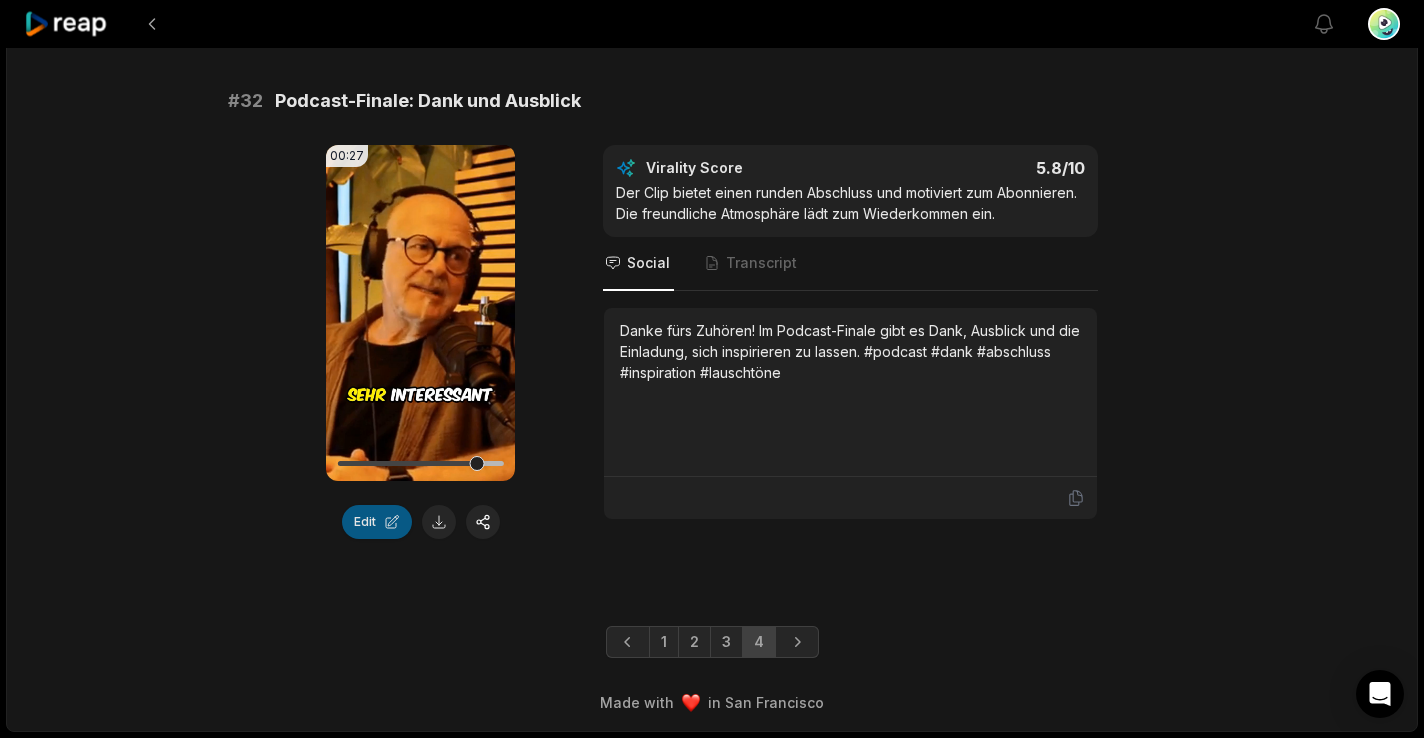 click on "Edit" at bounding box center (377, 522) 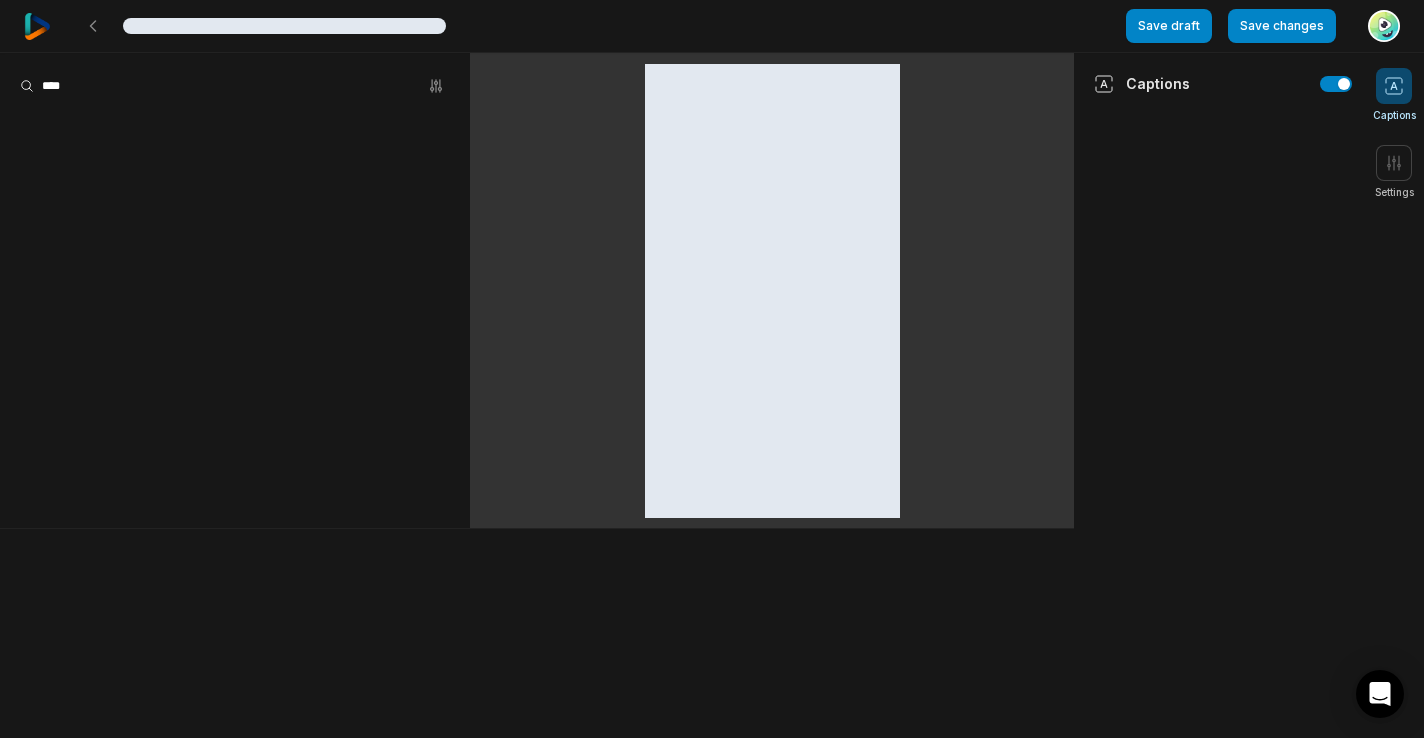 scroll, scrollTop: 0, scrollLeft: 0, axis: both 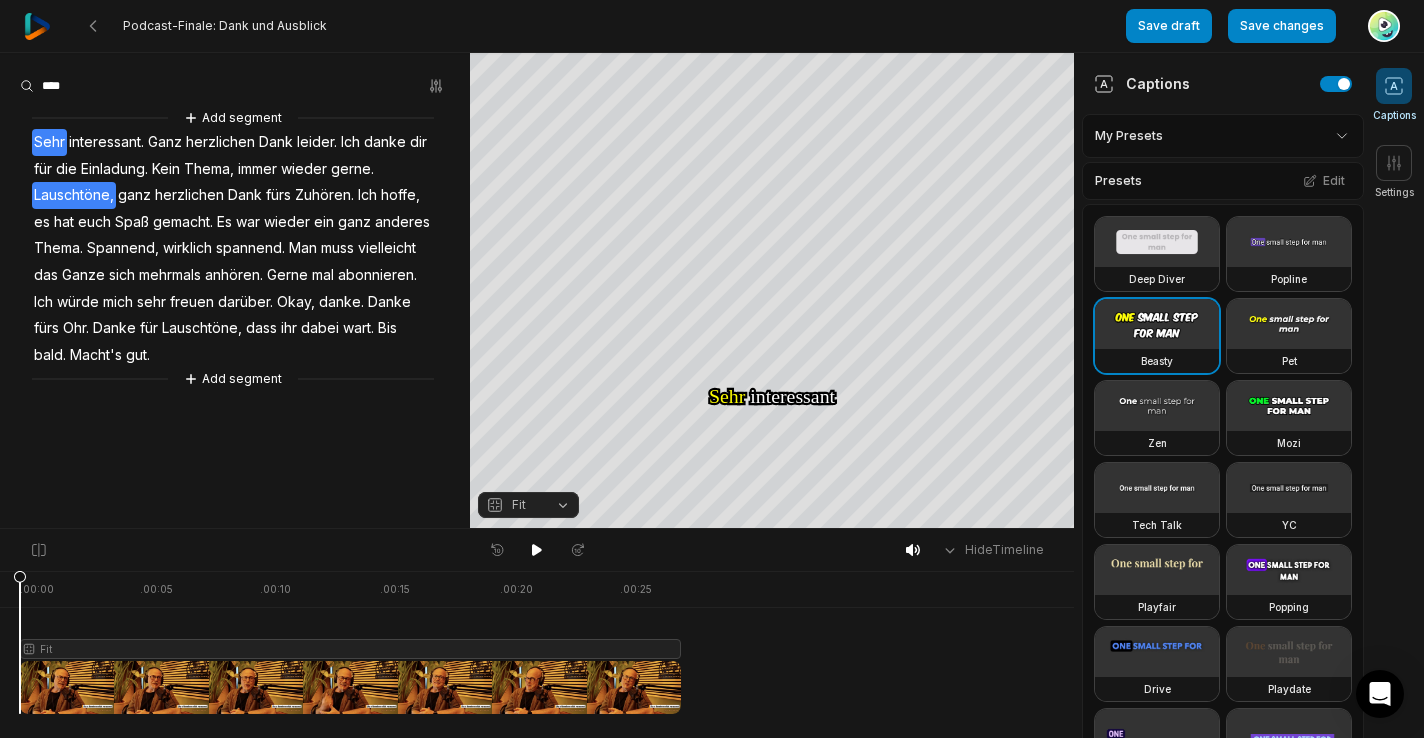 click on "Lauschtöne," at bounding box center (74, 195) 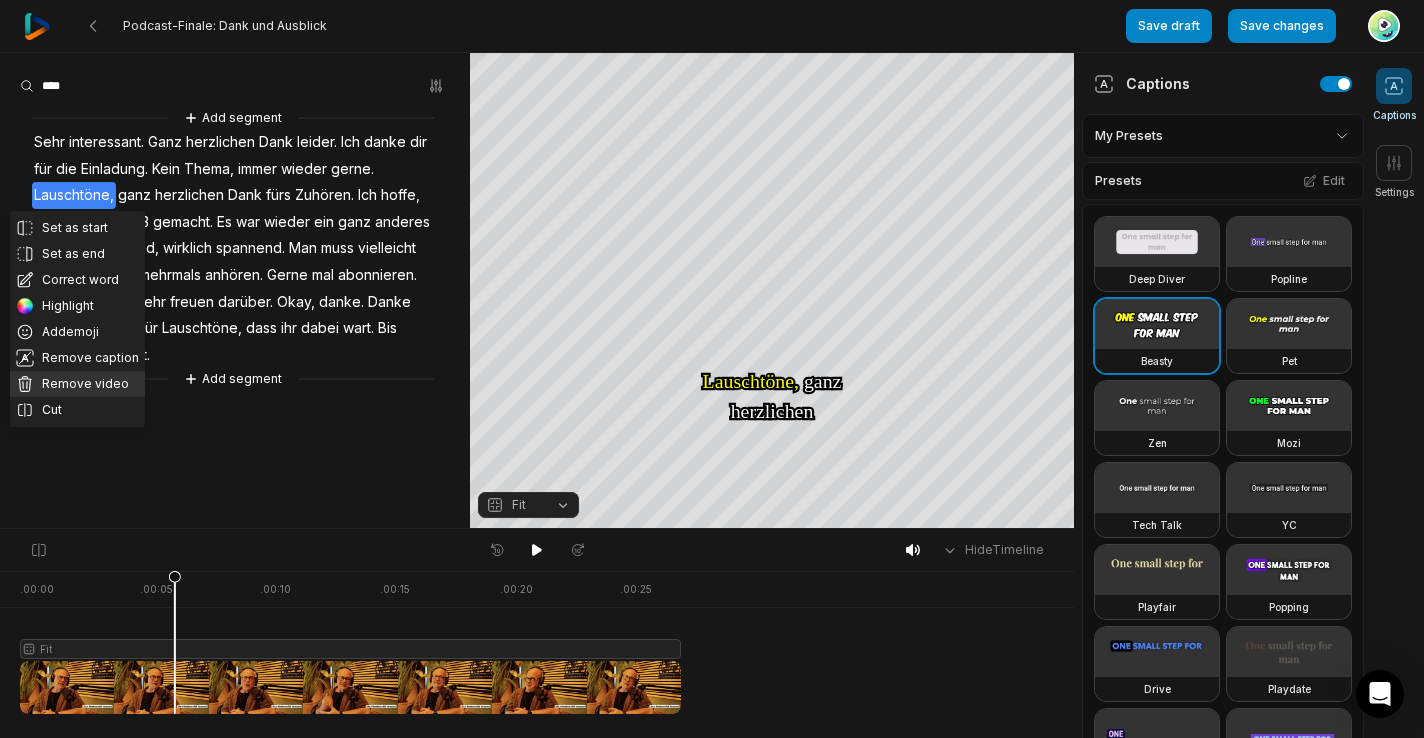 click on "Remove video" at bounding box center (77, 384) 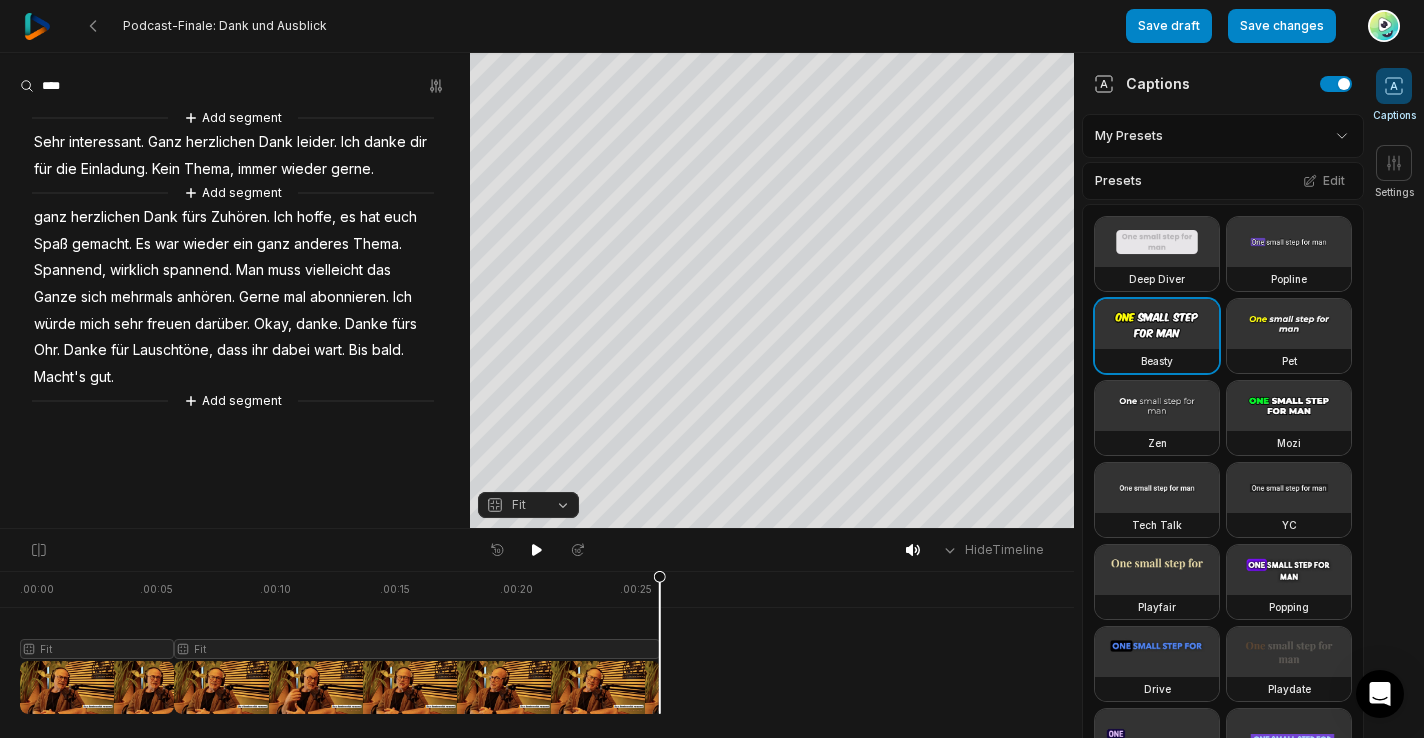 click on "Sehr" at bounding box center [49, 142] 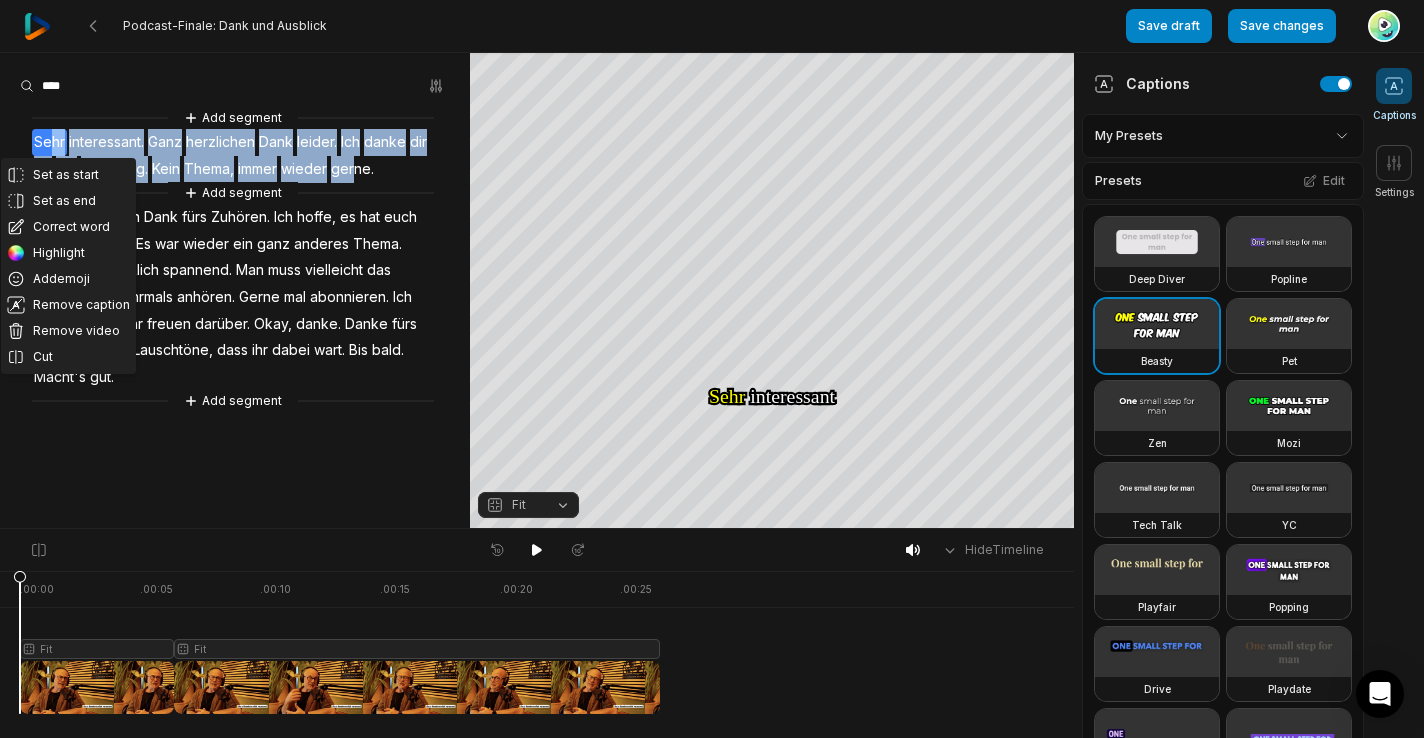 click on "gerne." at bounding box center [352, 169] 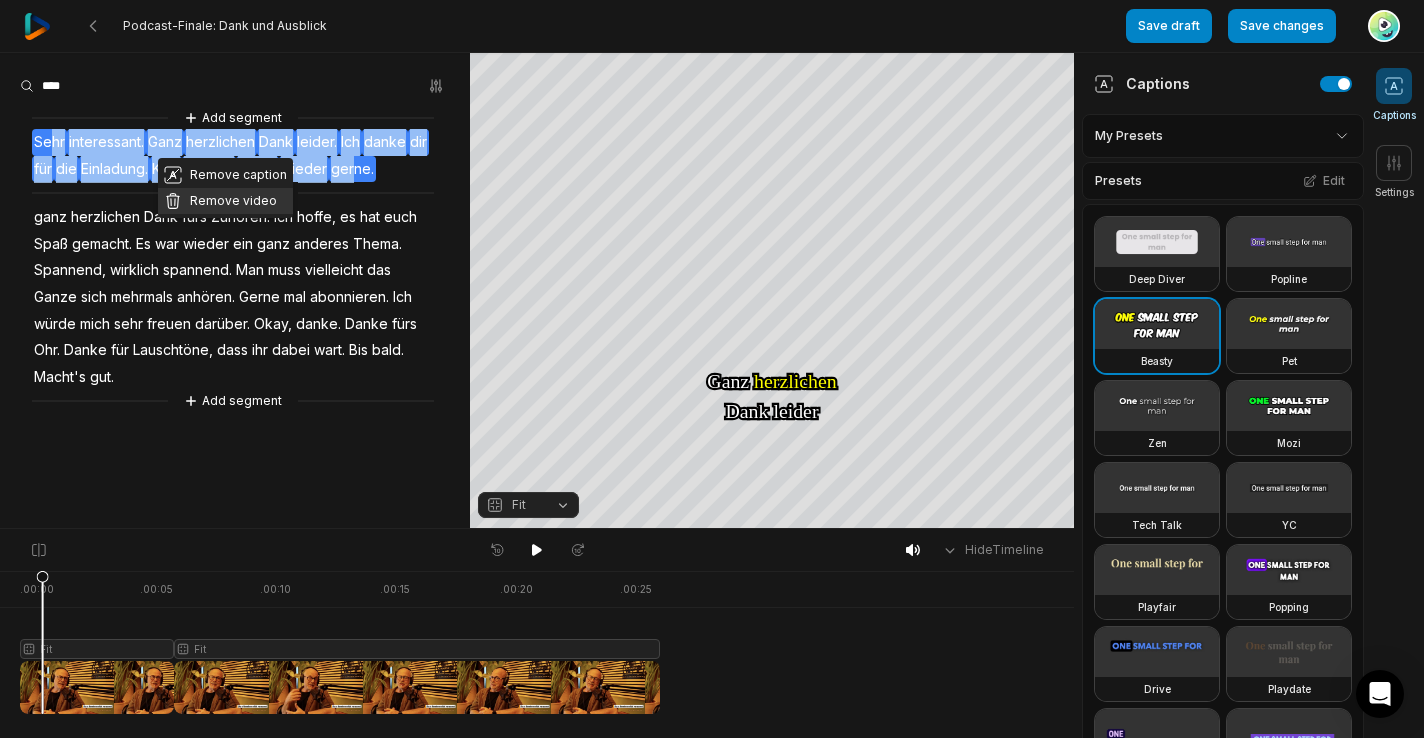 click on "Remove video" at bounding box center (225, 201) 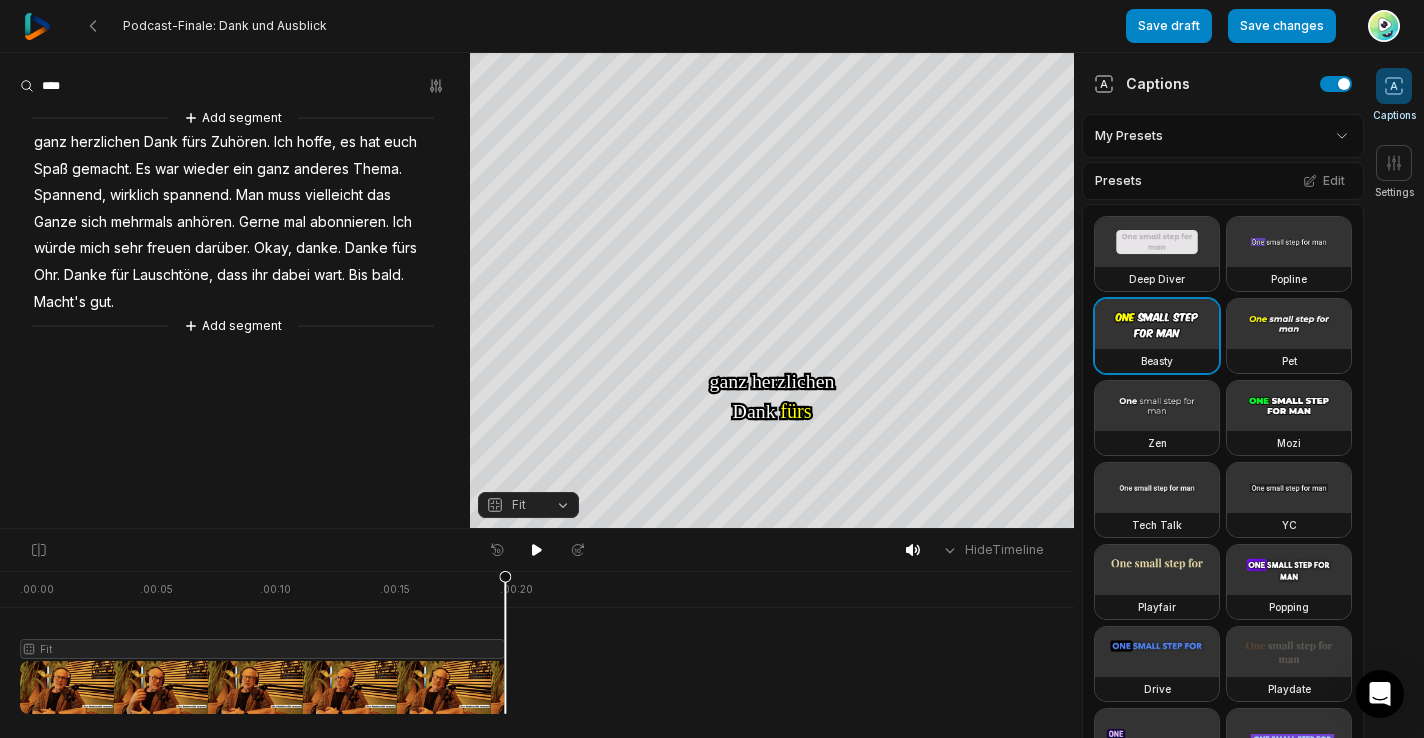 click on "ganz" at bounding box center [50, 142] 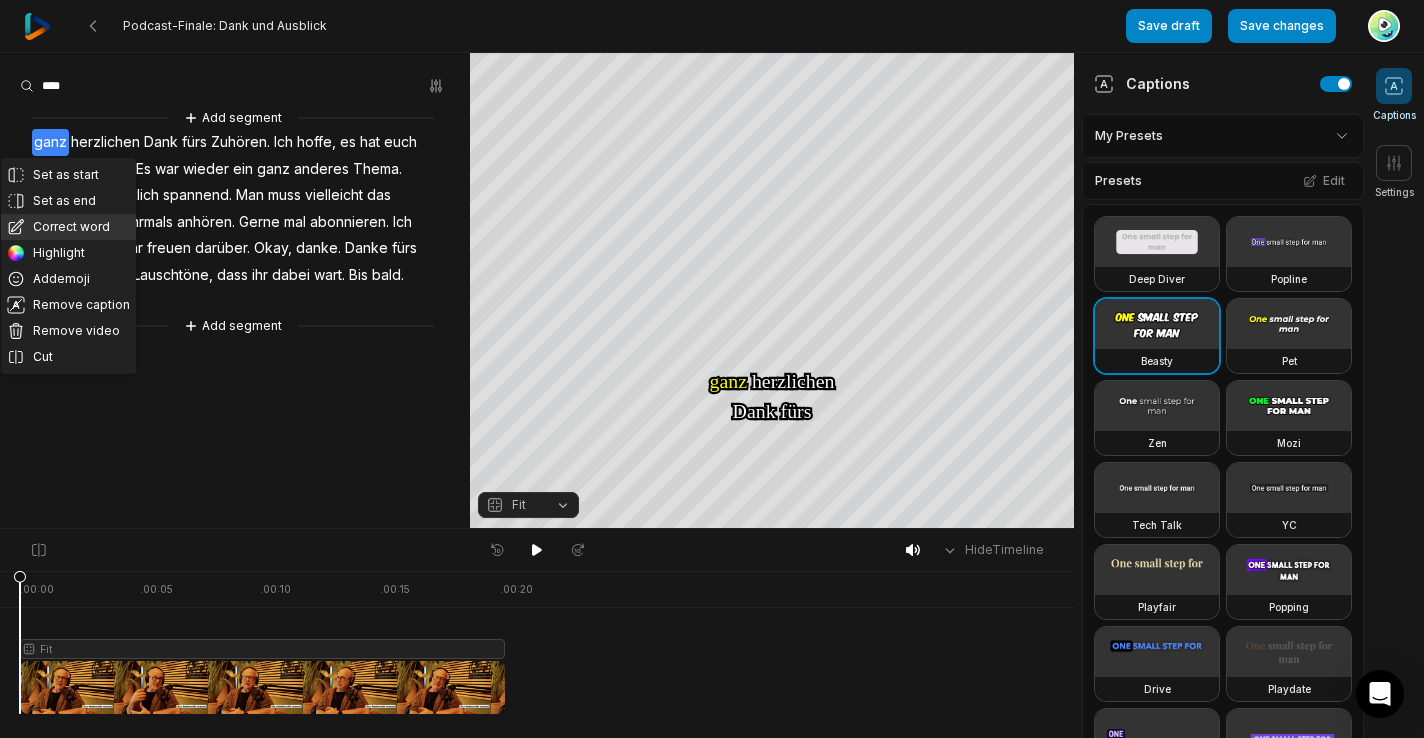 click on "Correct word" at bounding box center [68, 227] 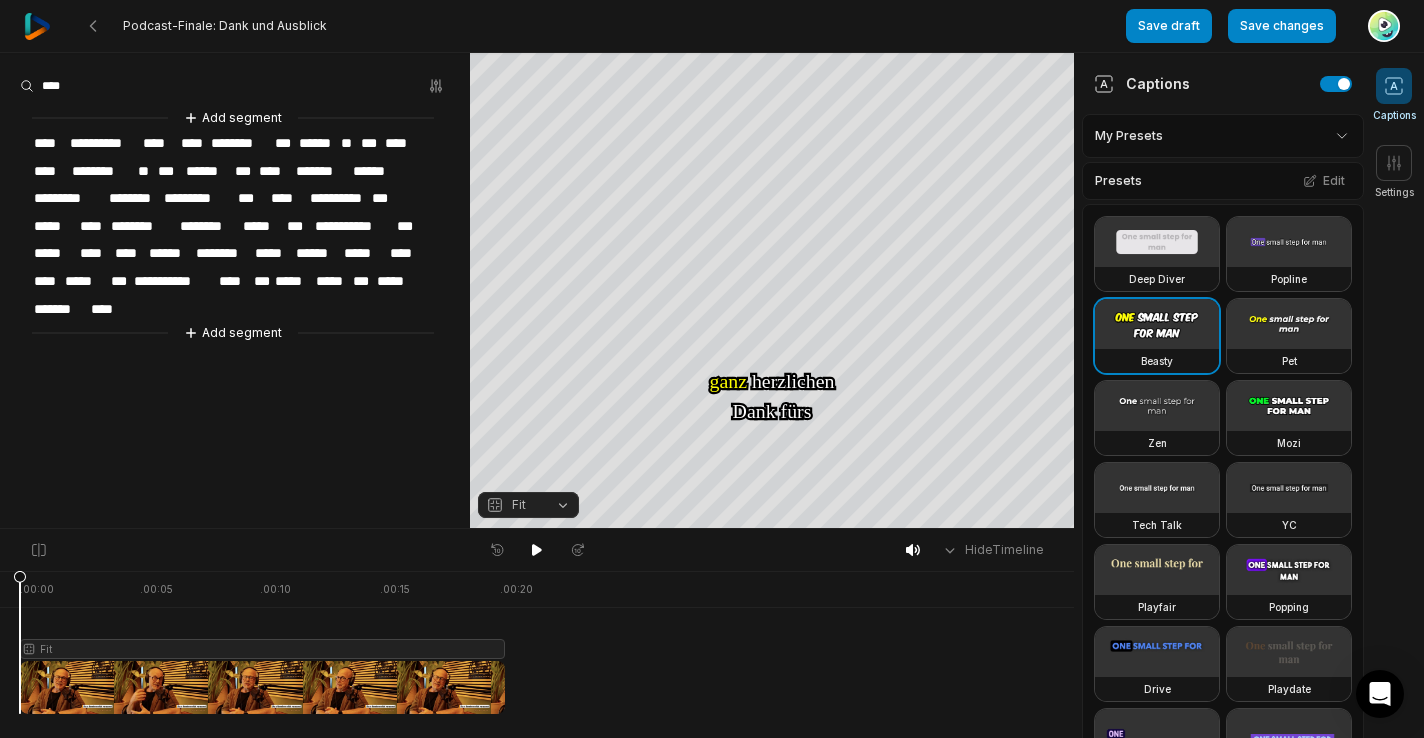 type 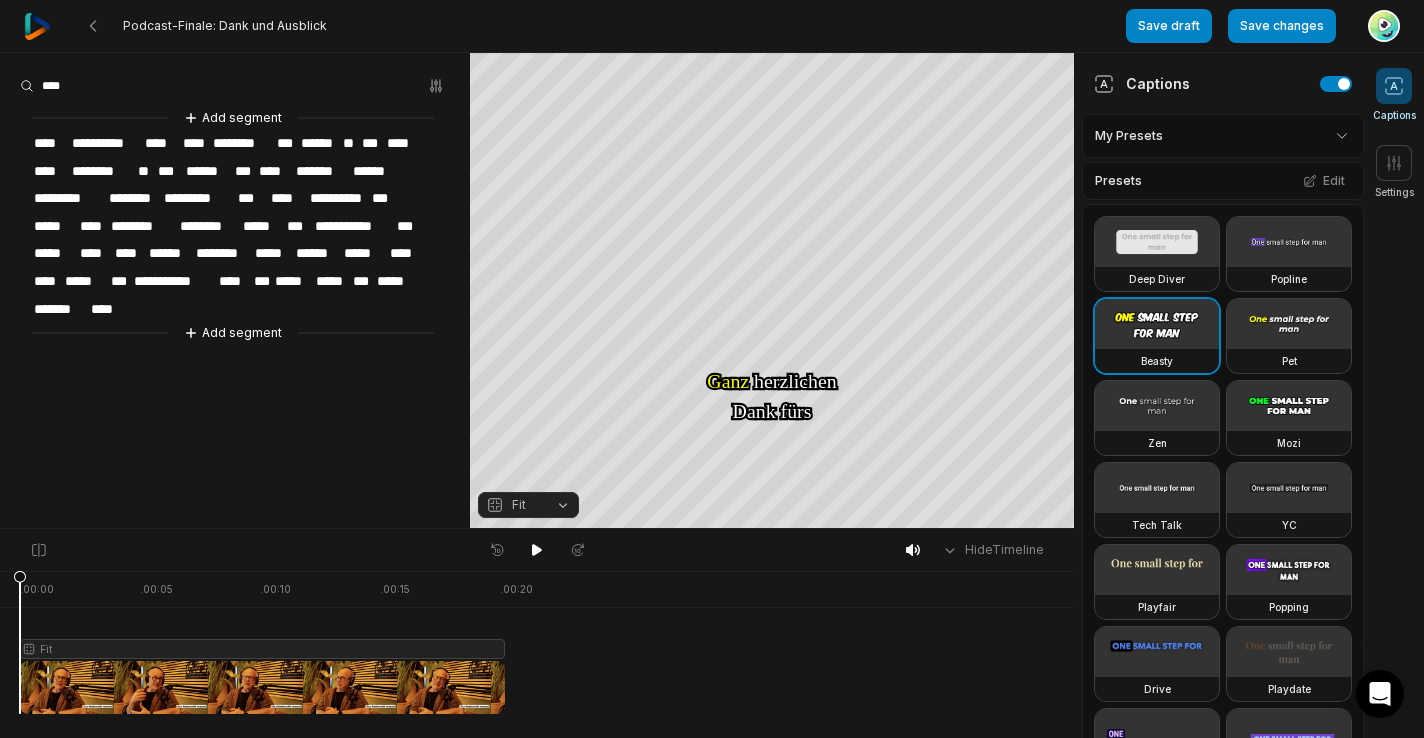 drag, startPoint x: 125, startPoint y: 222, endPoint x: 136, endPoint y: 233, distance: 15.556349 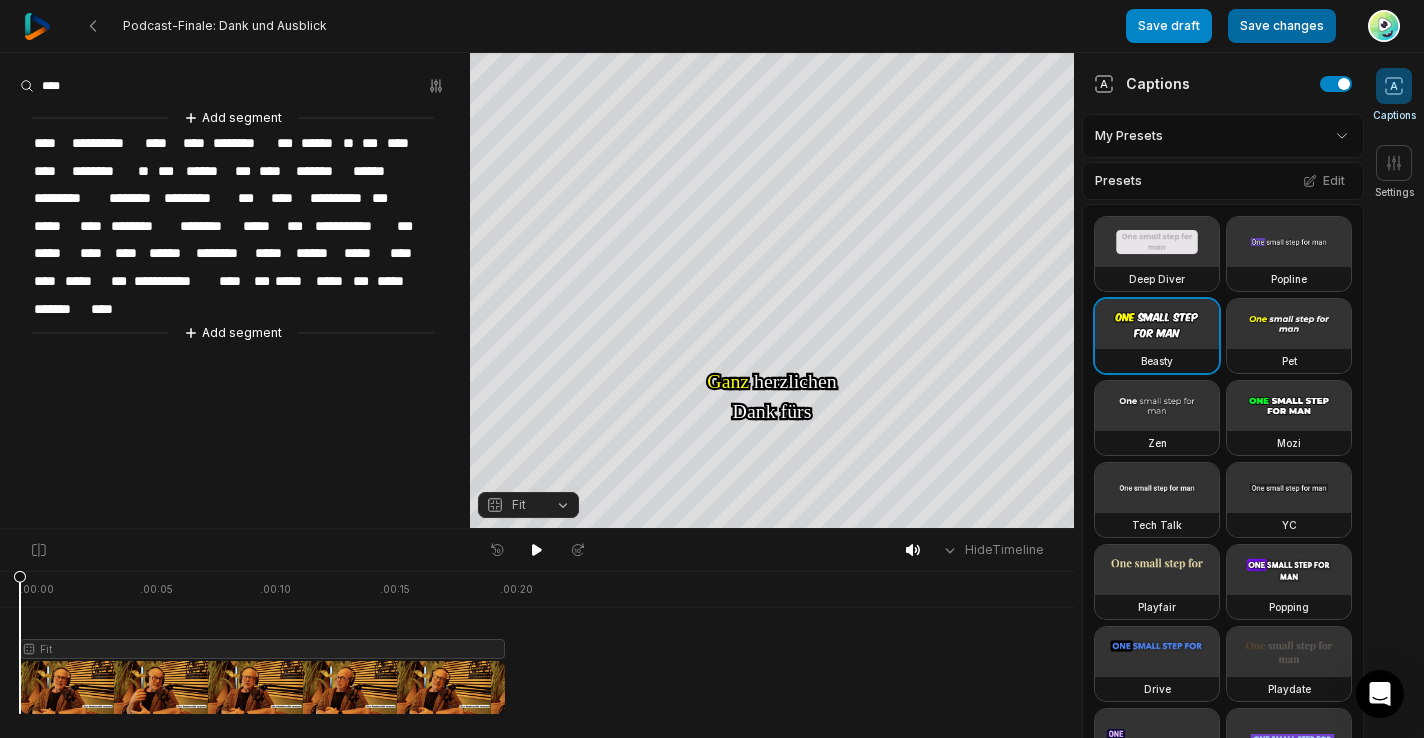 click on "Save changes" at bounding box center (1282, 26) 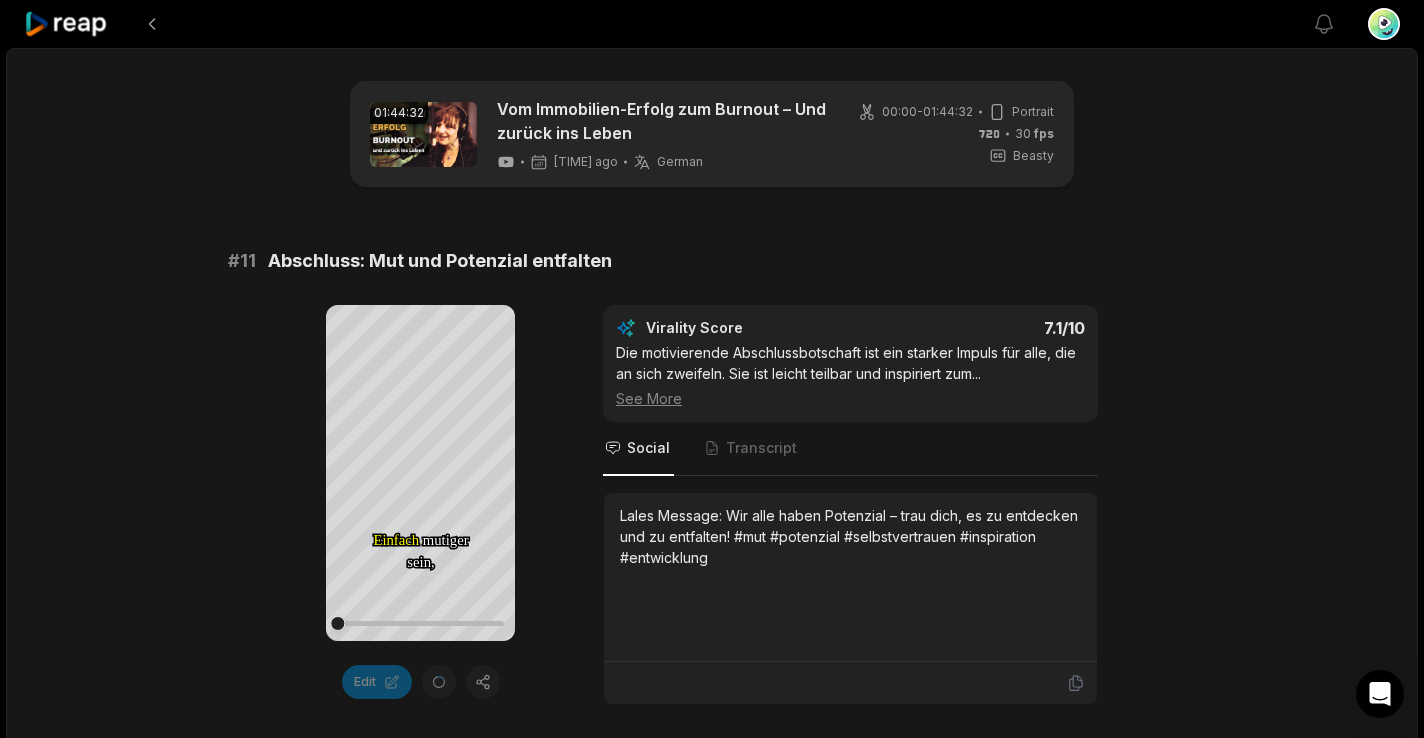 scroll, scrollTop: 2670, scrollLeft: 0, axis: vertical 